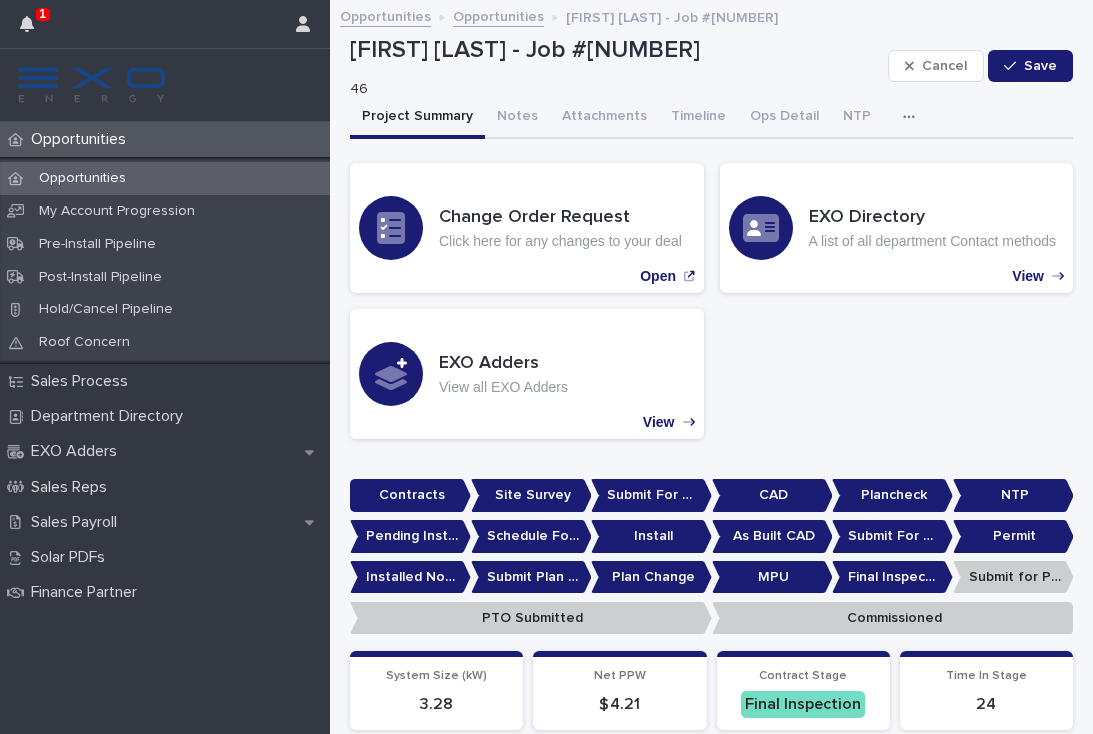 scroll, scrollTop: 0, scrollLeft: 0, axis: both 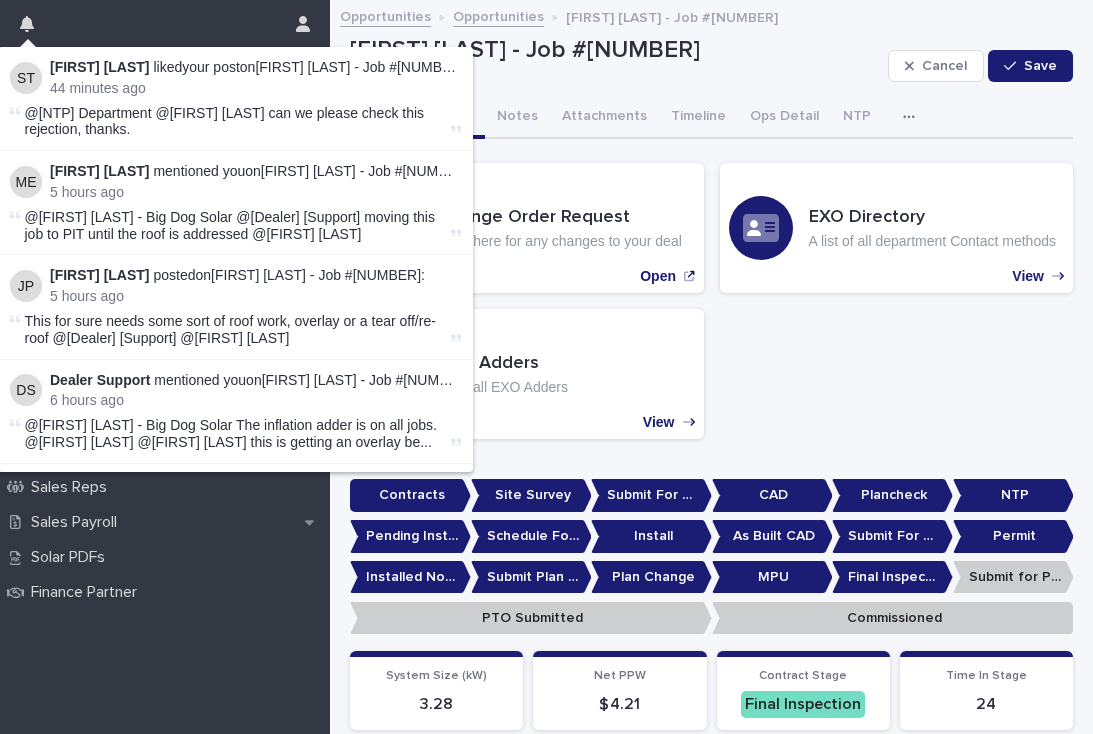 click on "@[NTP] Department    @[FIRST] [LAST]    can we please check this rejection, thanks." at bounding box center [225, 121] 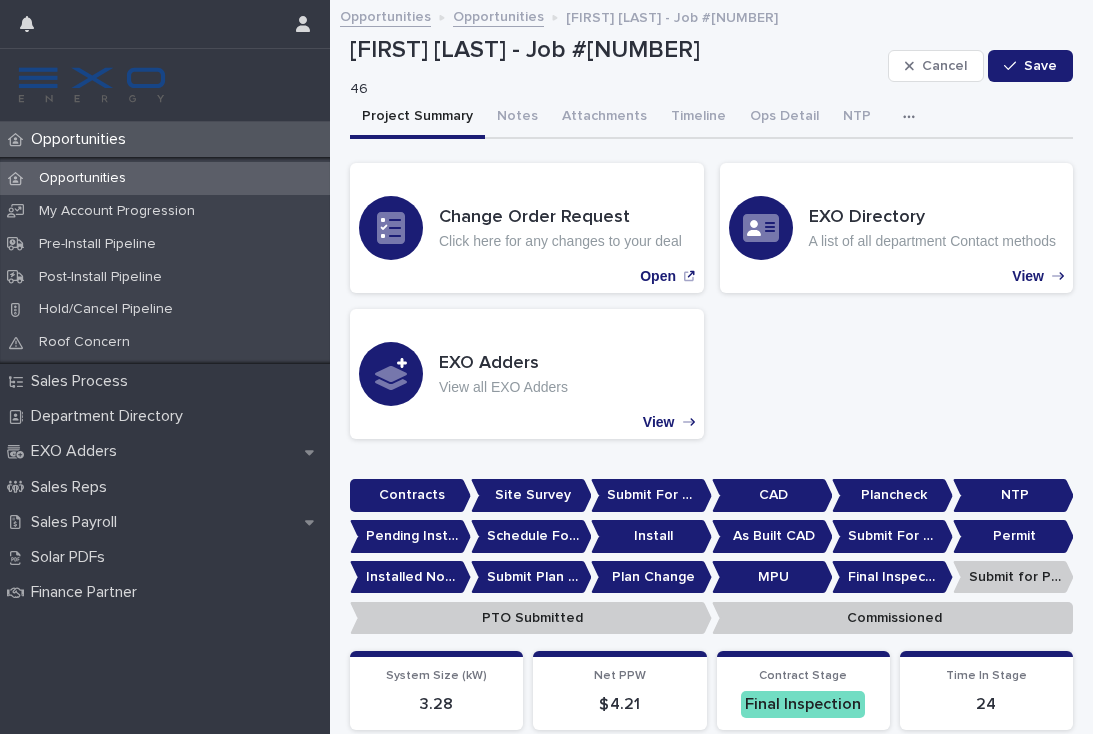 click on "Opportunities" at bounding box center [165, 139] 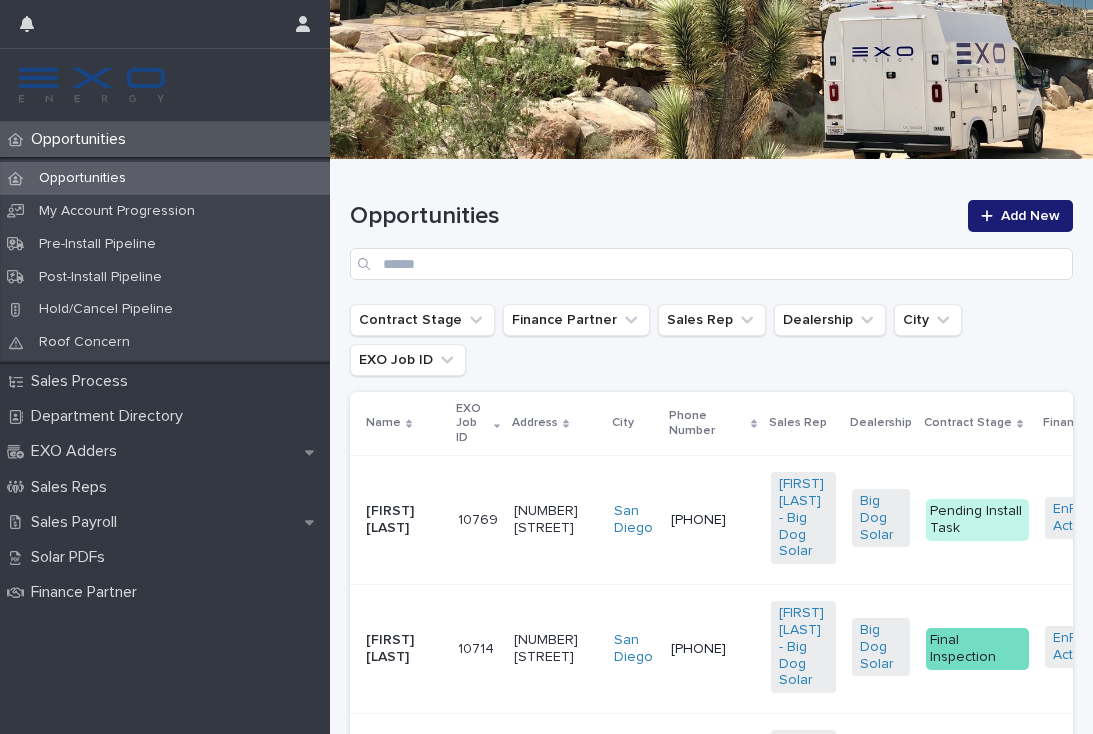 scroll, scrollTop: 224, scrollLeft: 0, axis: vertical 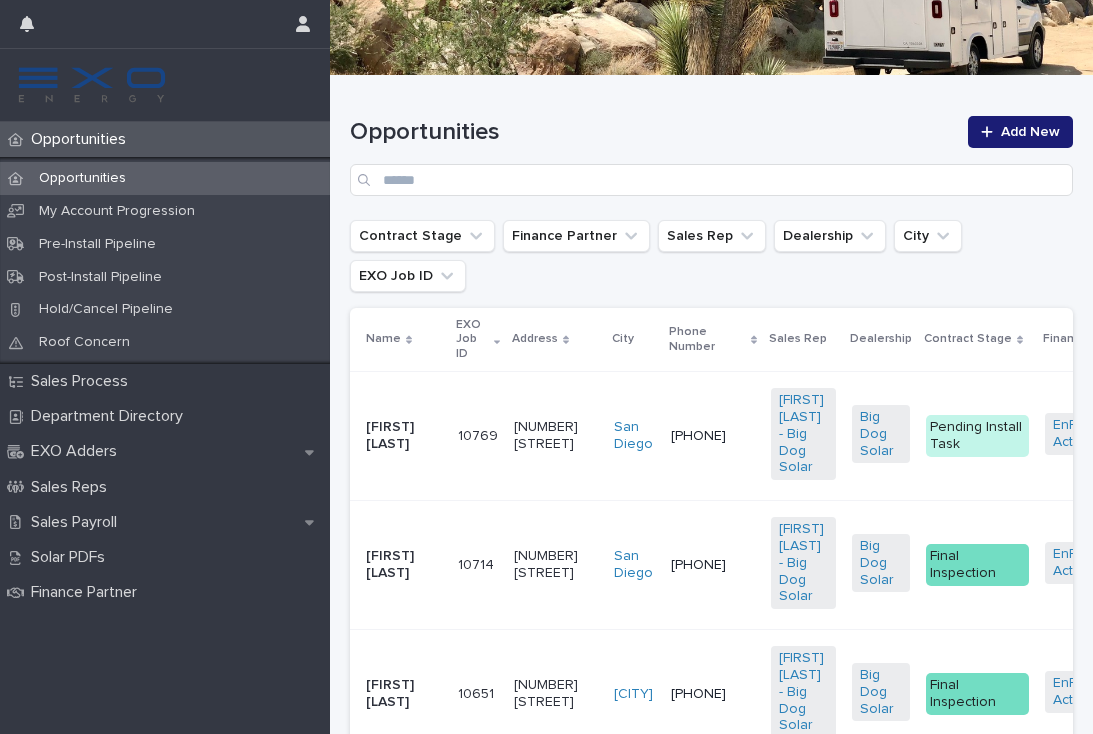 click on "EnFin - Active" at bounding box center [1090, 563] 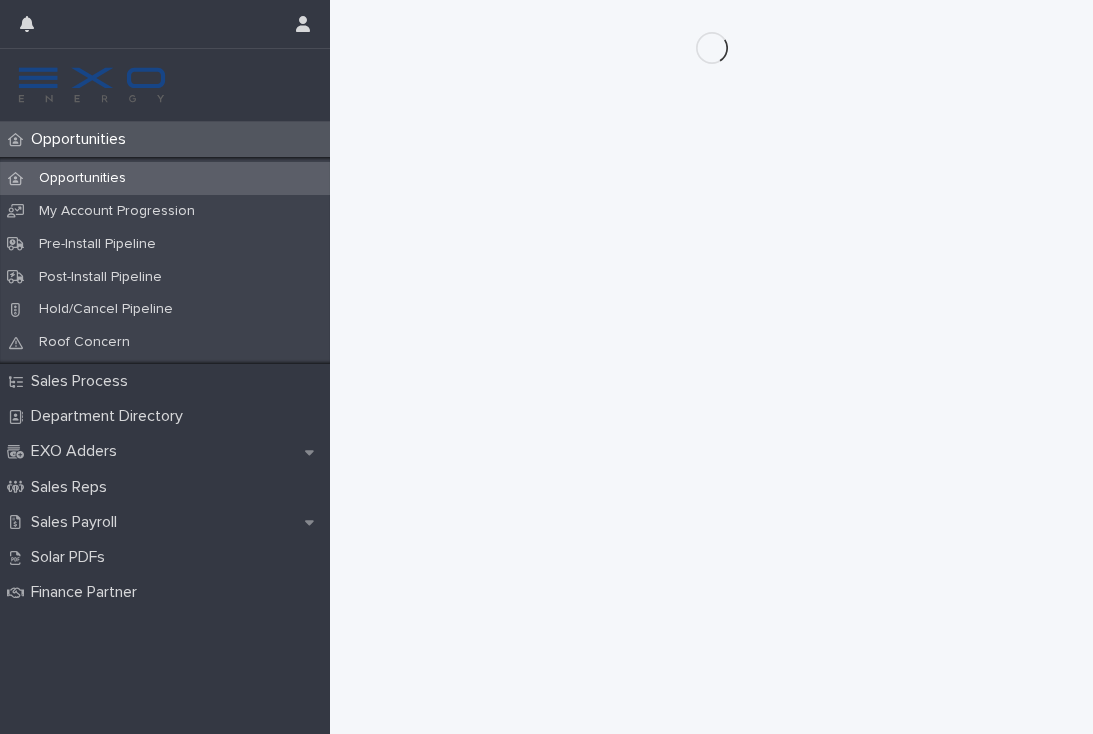 scroll, scrollTop: 0, scrollLeft: 0, axis: both 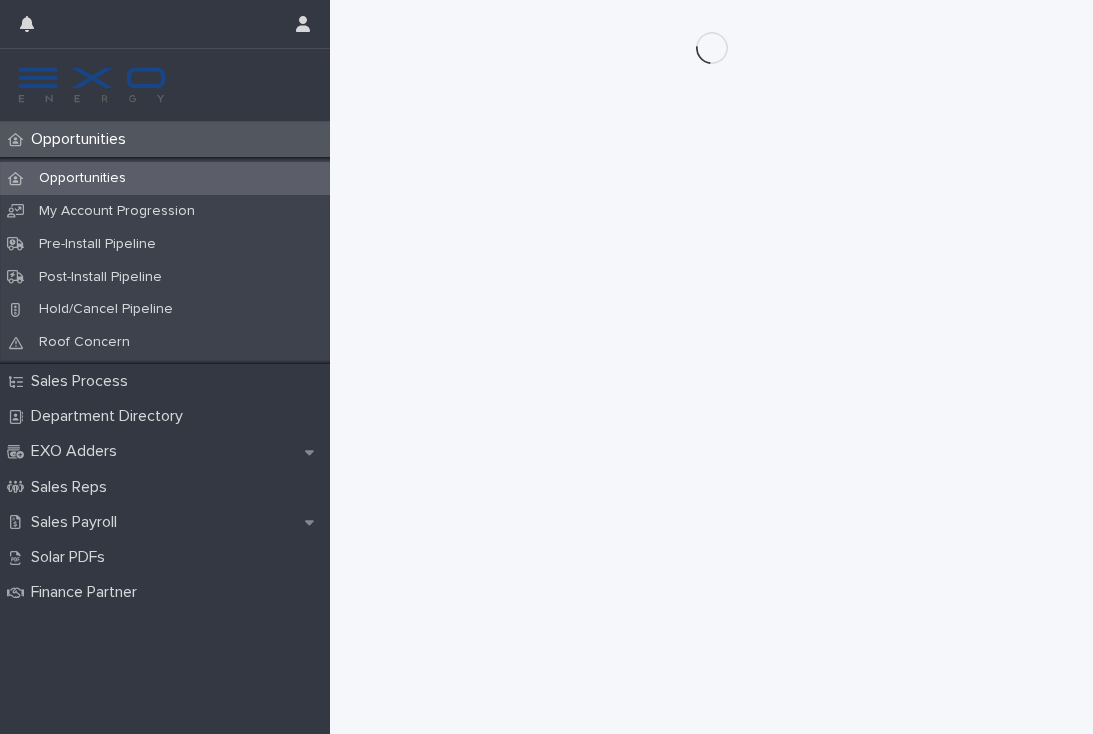 click on "Opportunities" at bounding box center [165, 178] 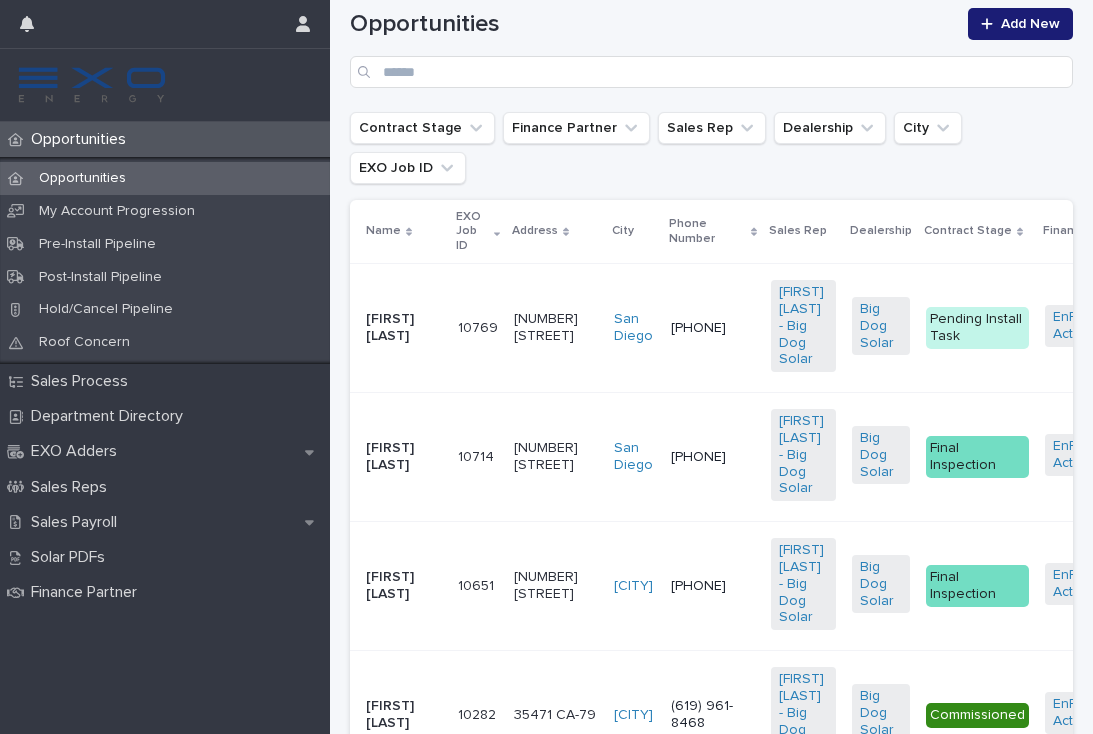 scroll, scrollTop: 333, scrollLeft: 0, axis: vertical 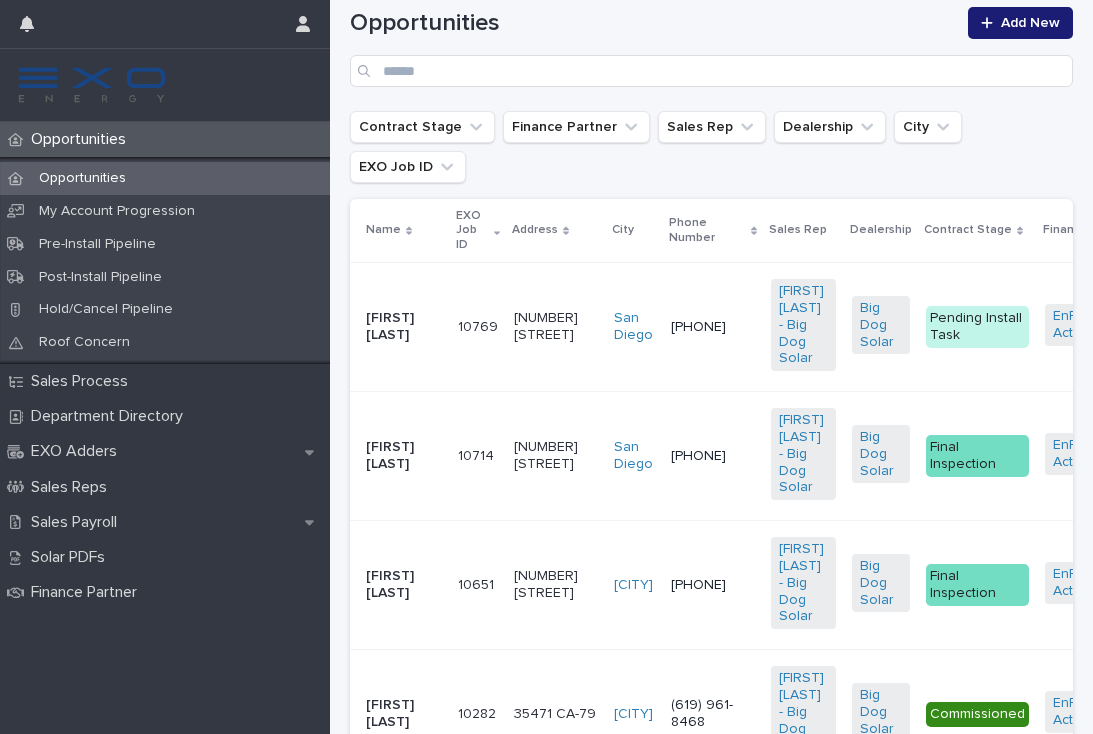 click on "Final Inspection" at bounding box center [977, 456] 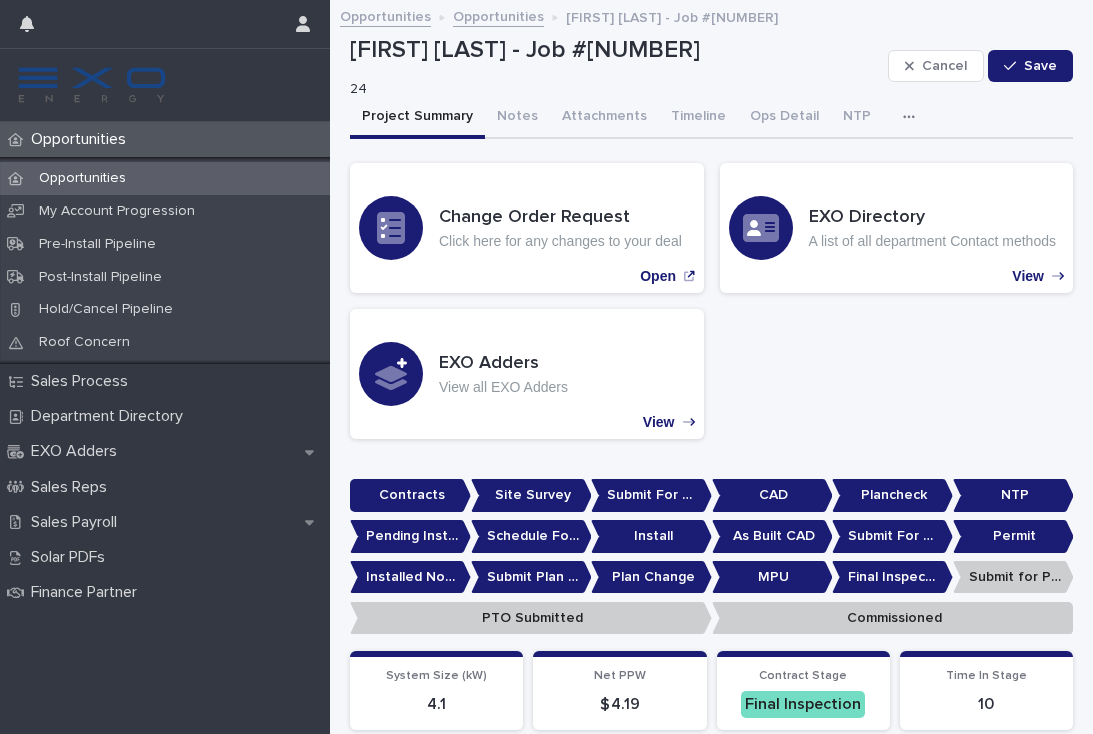 scroll, scrollTop: 0, scrollLeft: 0, axis: both 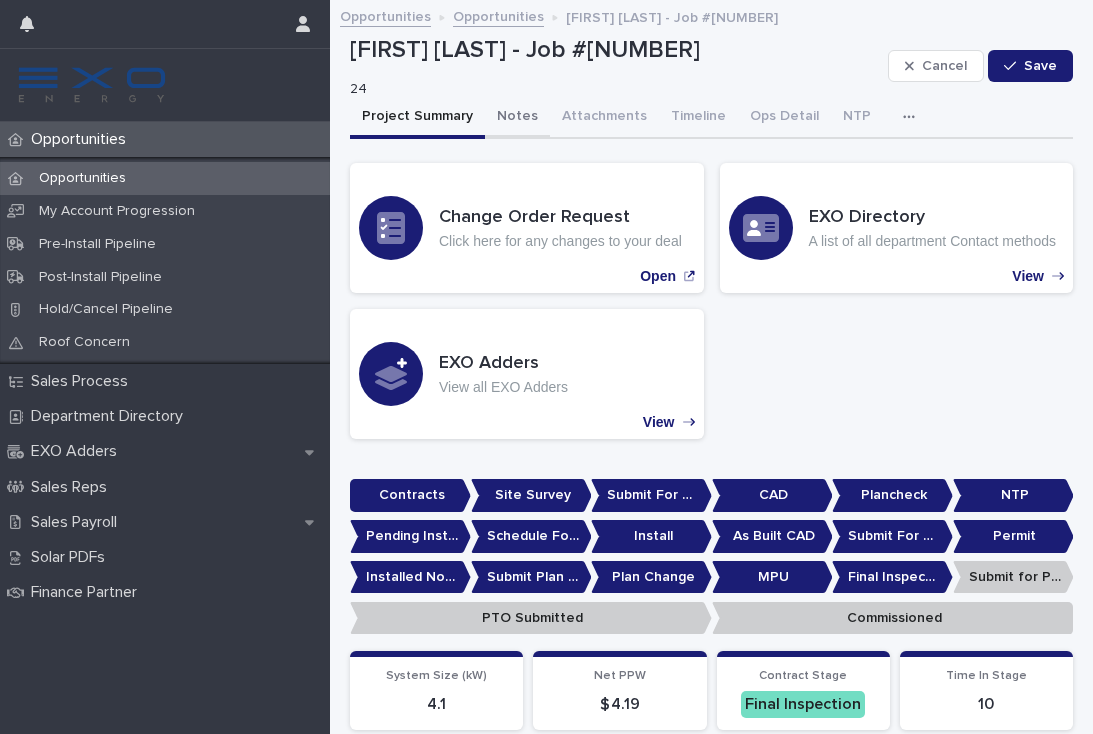 click on "Notes" at bounding box center [517, 118] 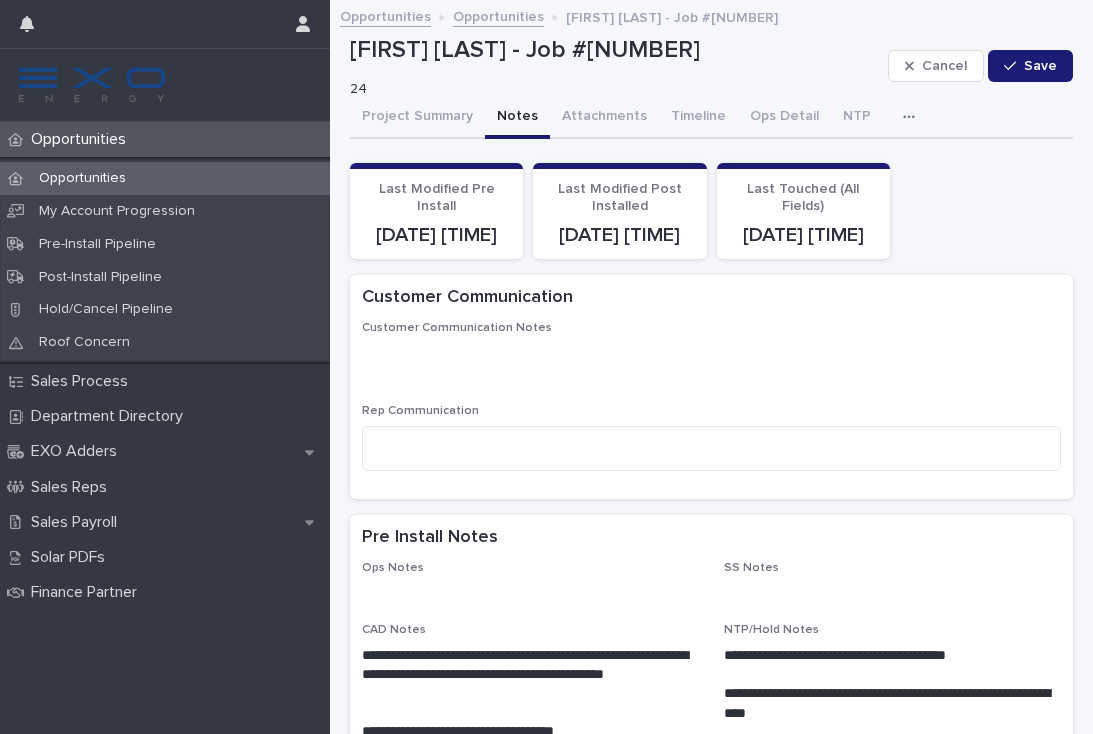scroll, scrollTop: 0, scrollLeft: 0, axis: both 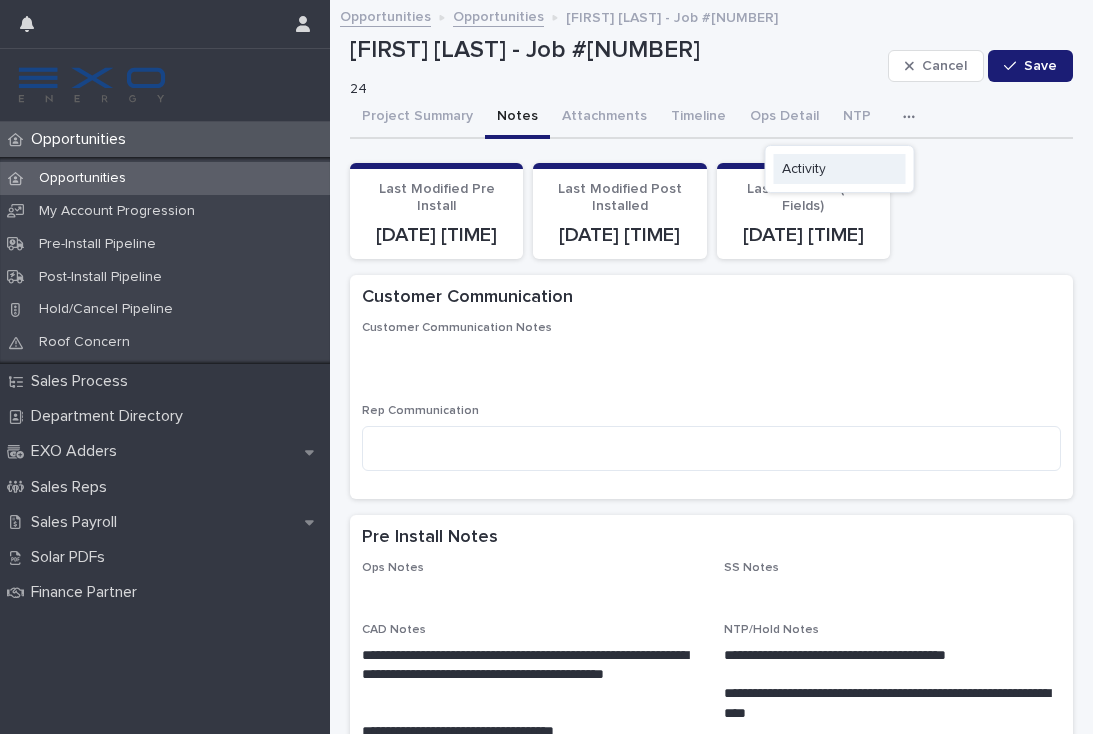 click on "Activity" at bounding box center [840, 169] 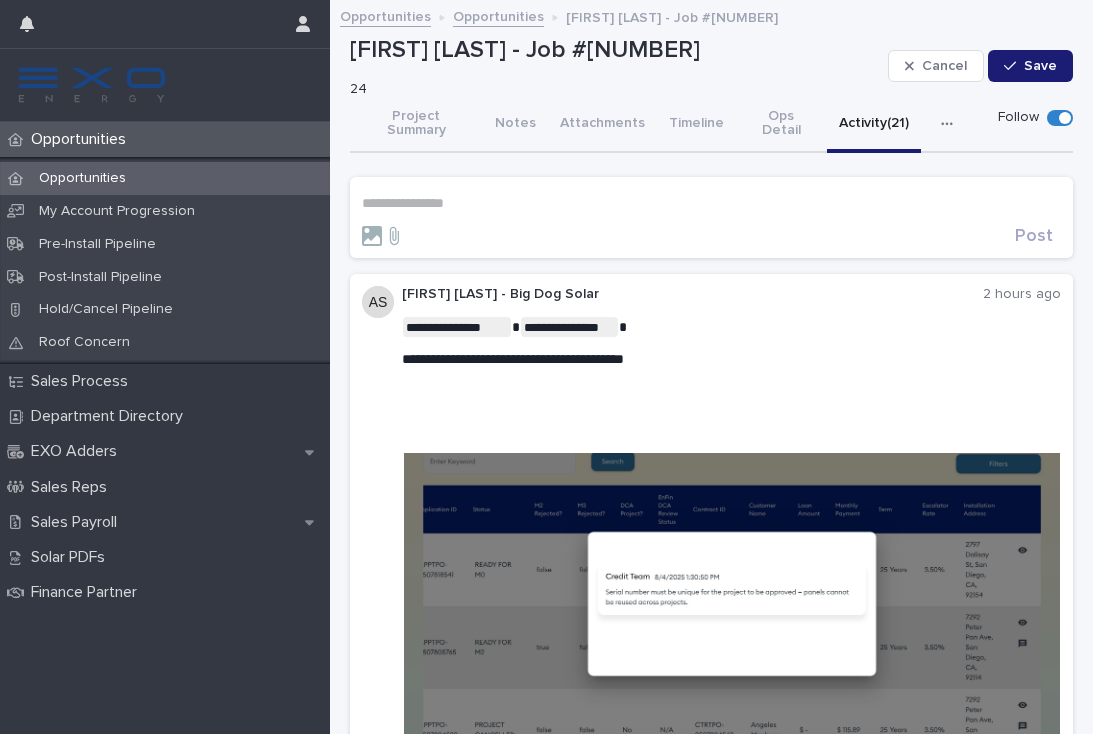 scroll, scrollTop: -1, scrollLeft: 0, axis: vertical 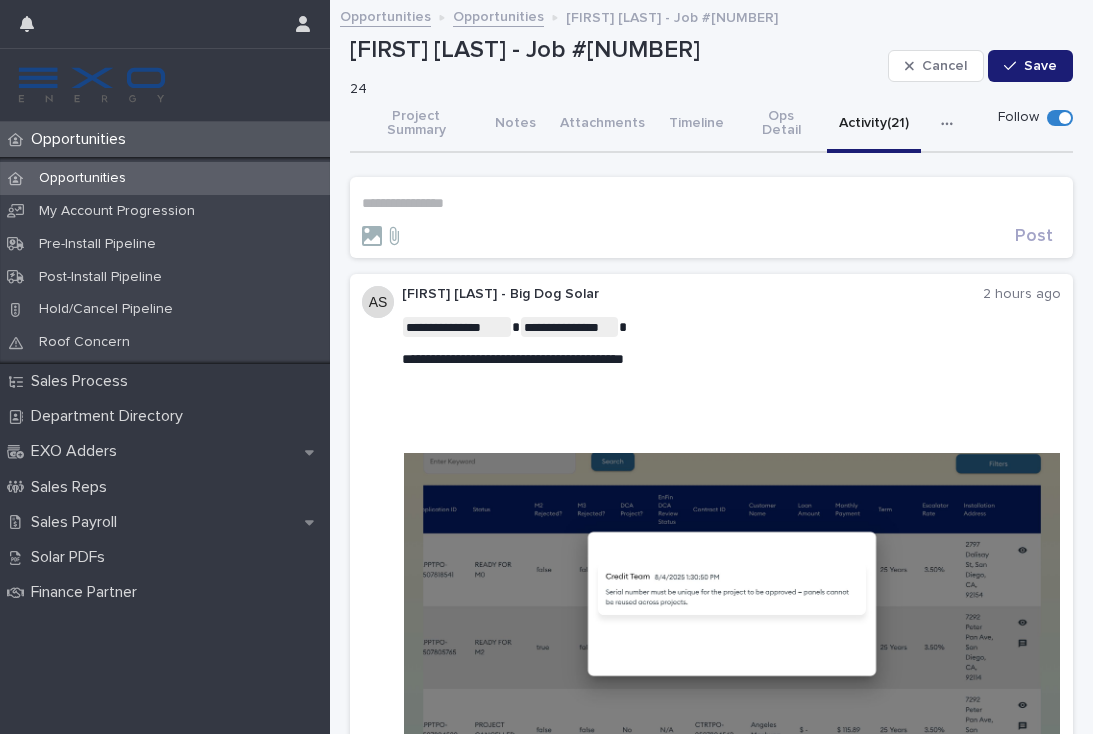 click on "Opportunities" at bounding box center [82, 139] 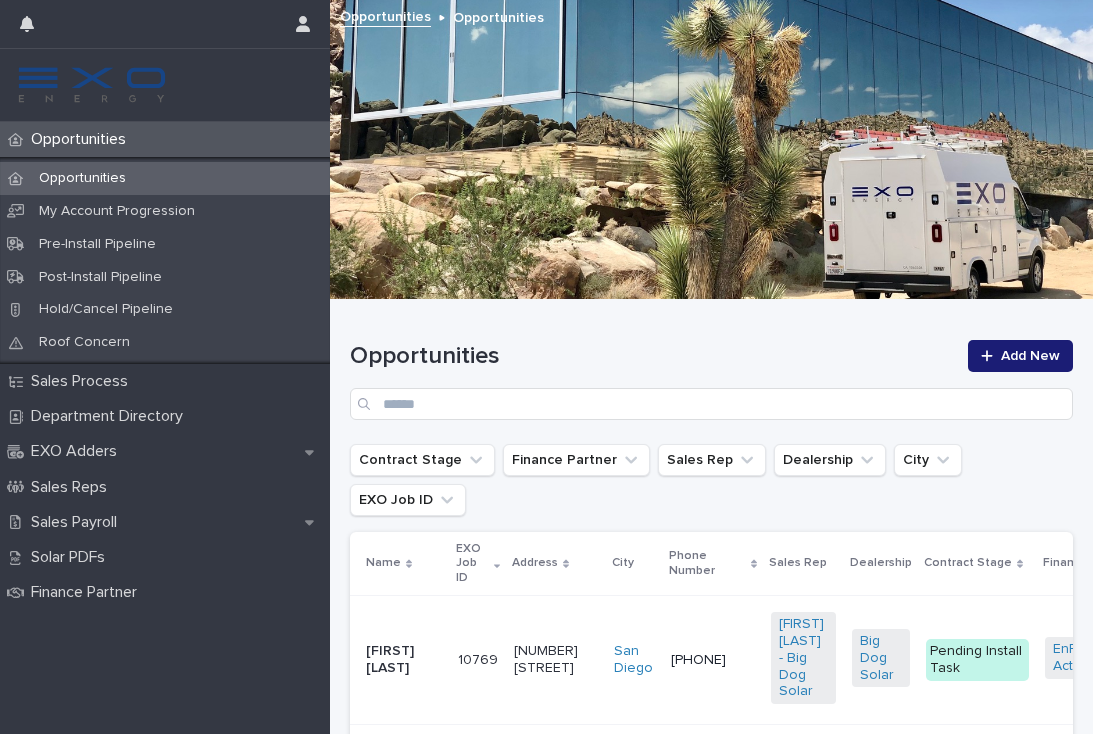 scroll, scrollTop: 0, scrollLeft: 0, axis: both 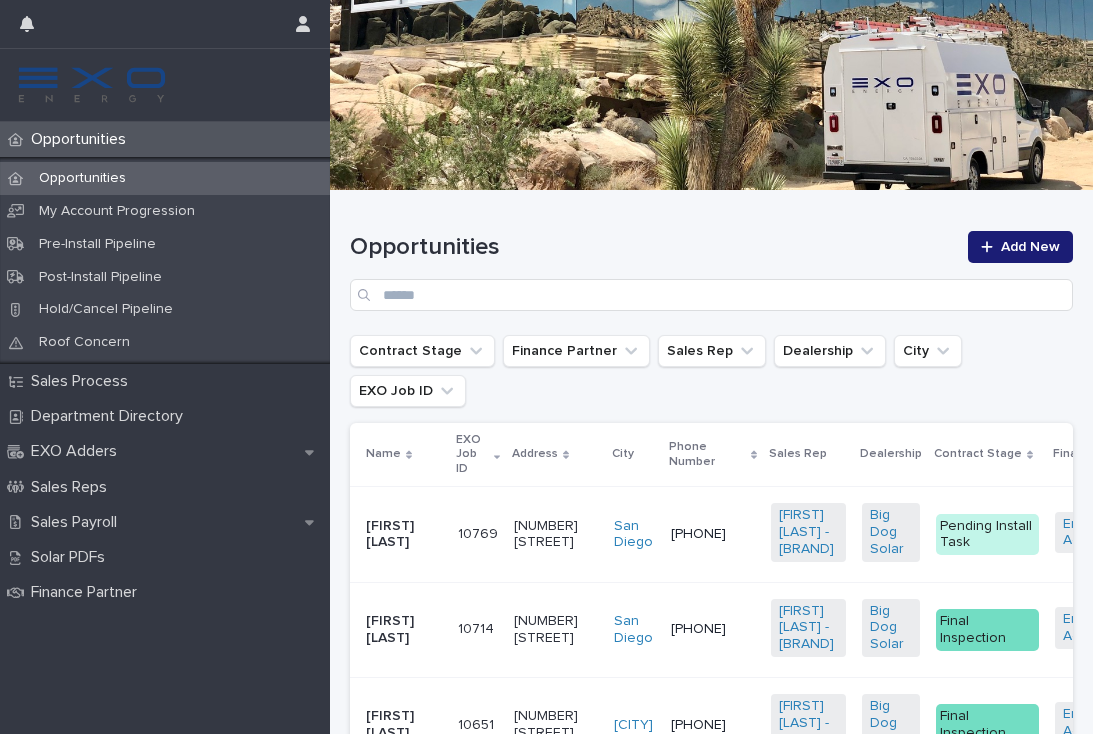 click on "[PHONE]" at bounding box center [713, 629] 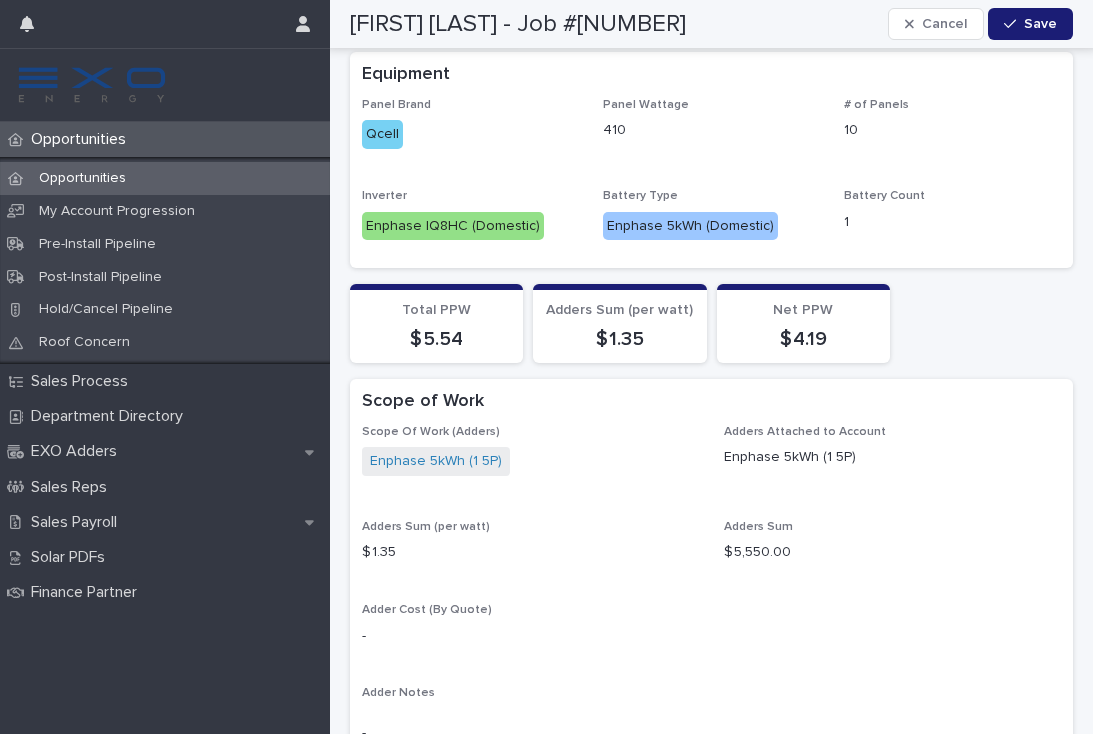 scroll, scrollTop: 1555, scrollLeft: 0, axis: vertical 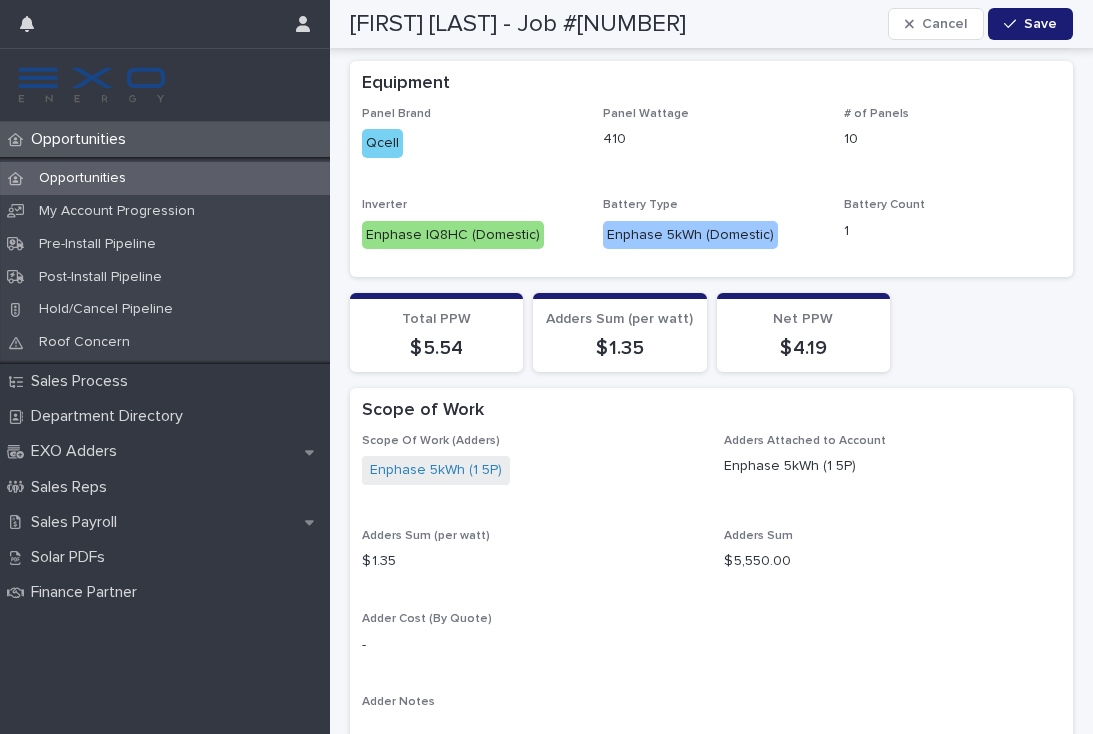 click on "Opportunities" at bounding box center (82, 139) 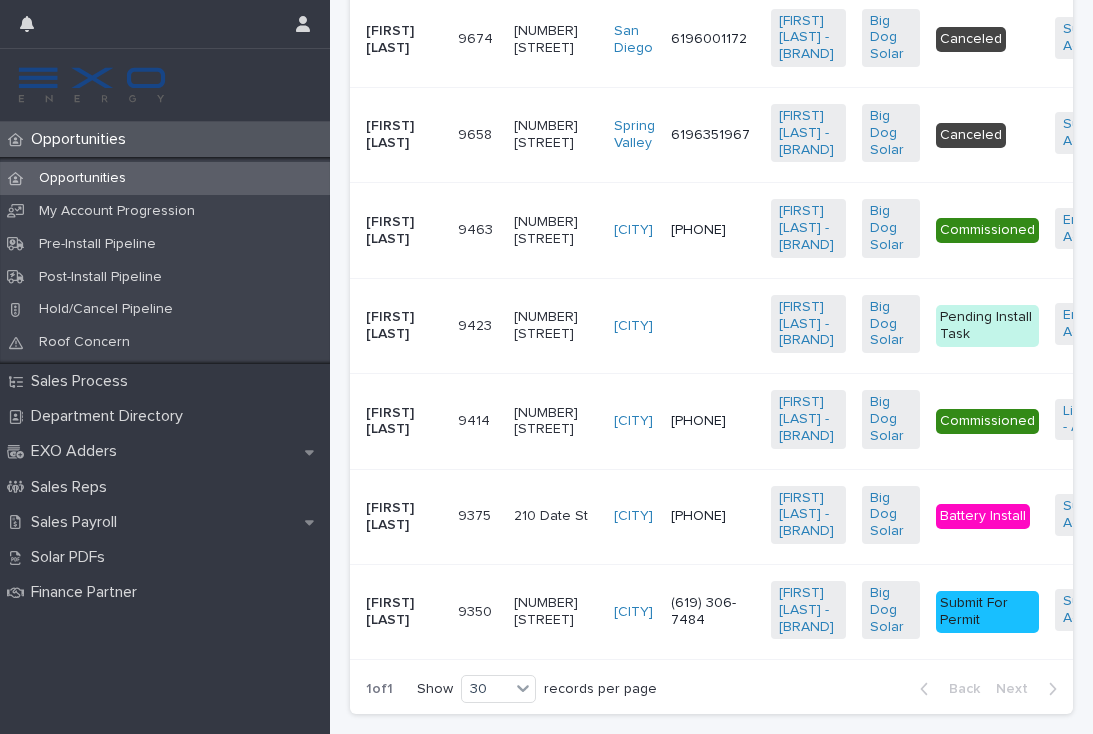 scroll, scrollTop: 1463, scrollLeft: 0, axis: vertical 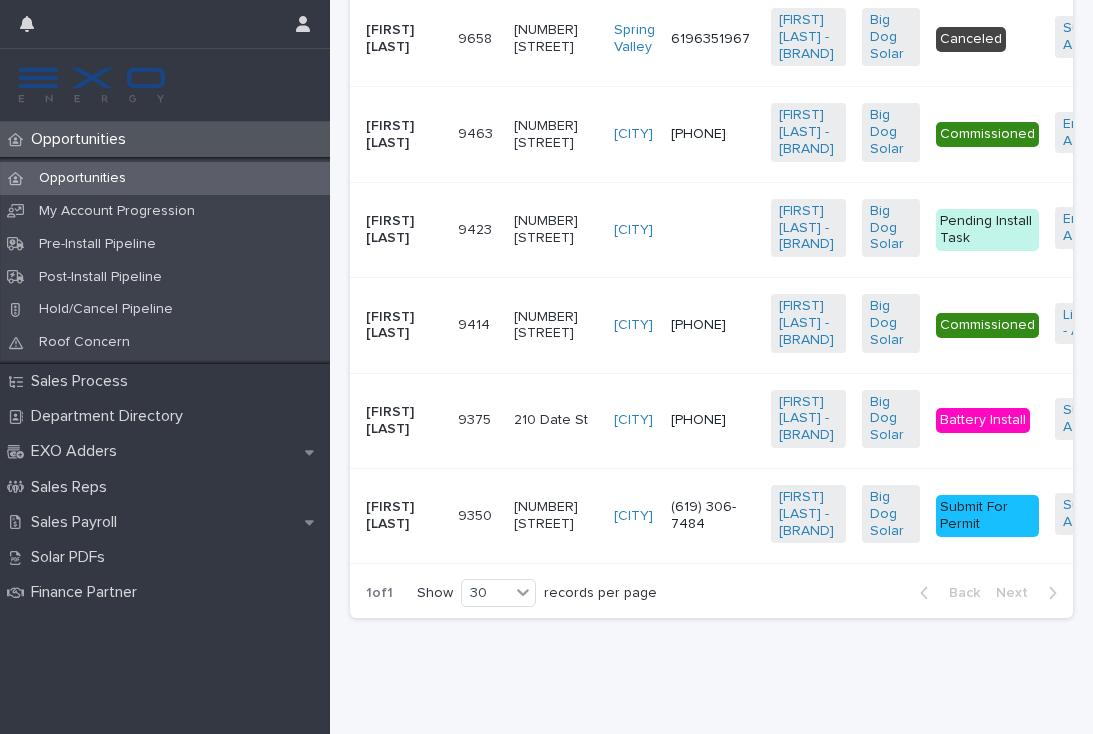 click on "Submit For Permit" at bounding box center (987, 516) 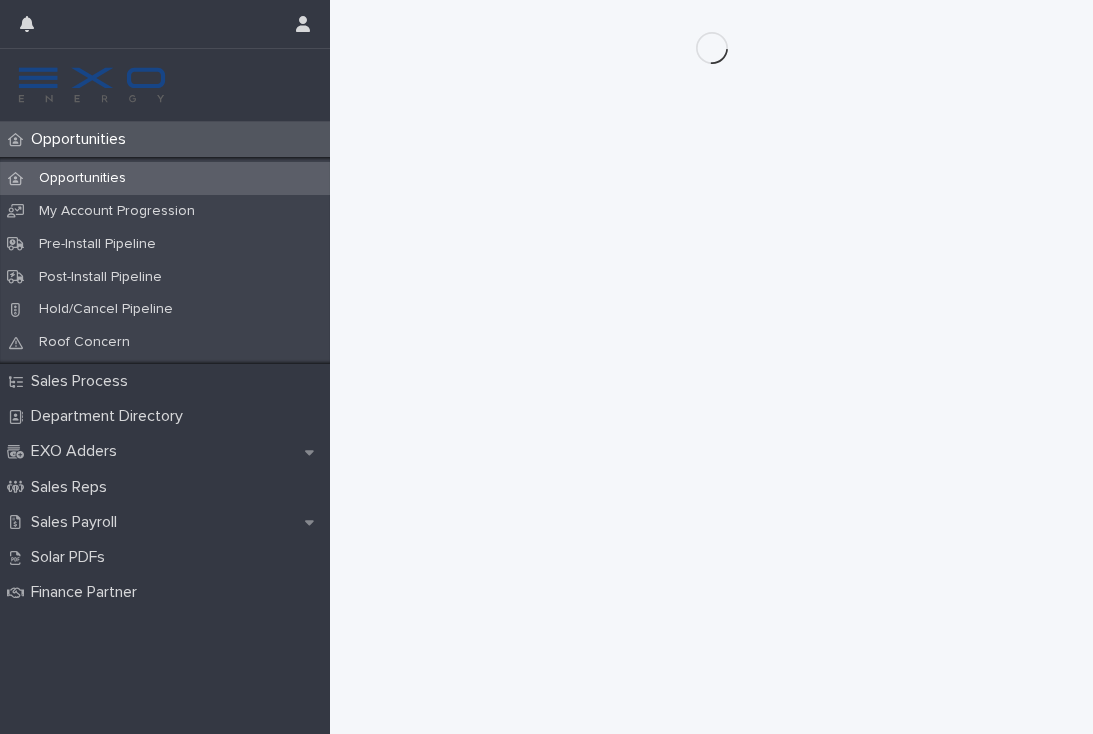 click on "Opportunities" at bounding box center [82, 139] 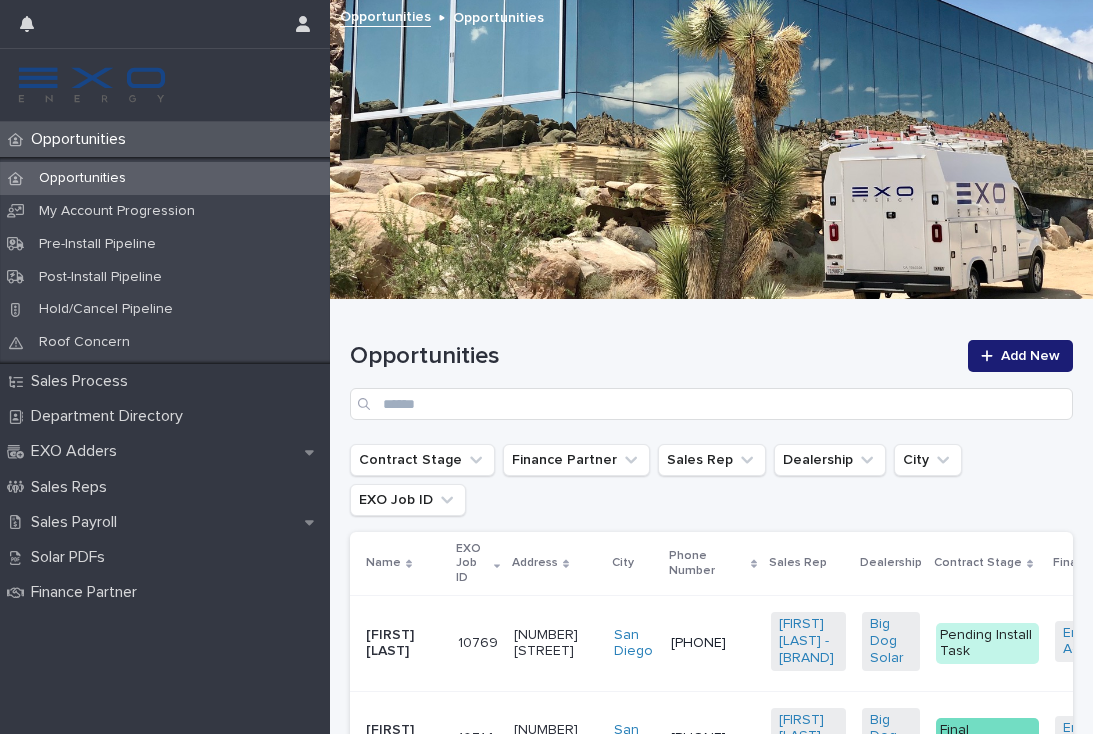 scroll, scrollTop: 0, scrollLeft: 0, axis: both 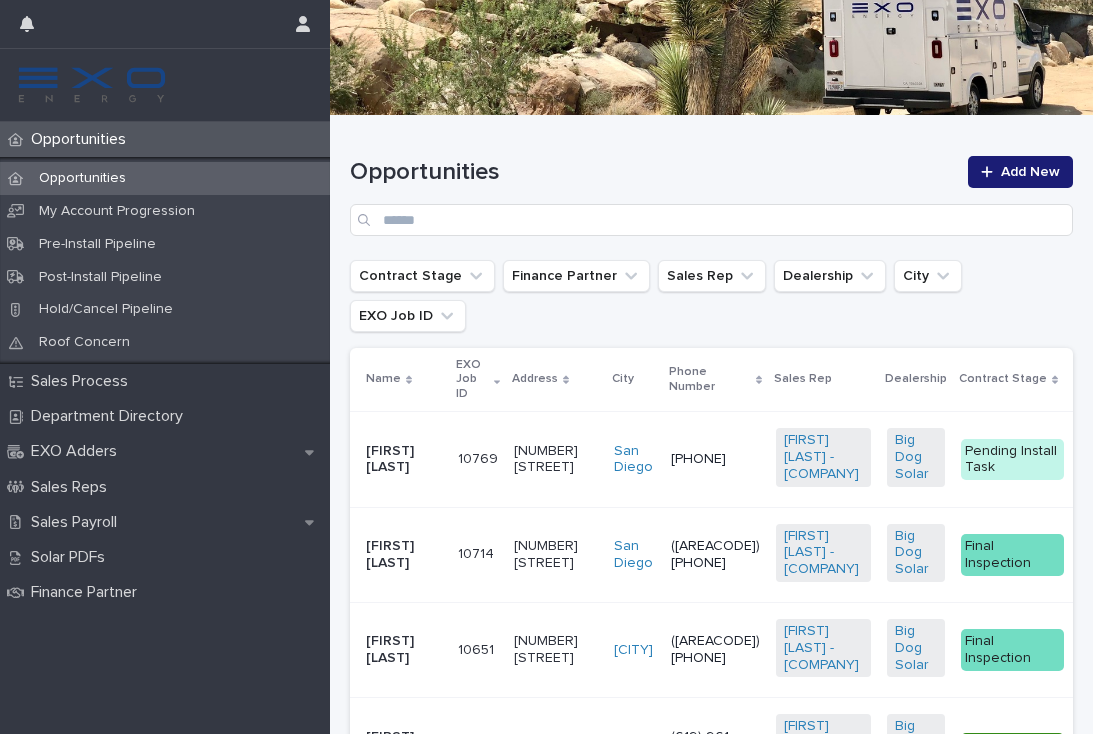 click on "Final Inspection" at bounding box center (1012, 555) 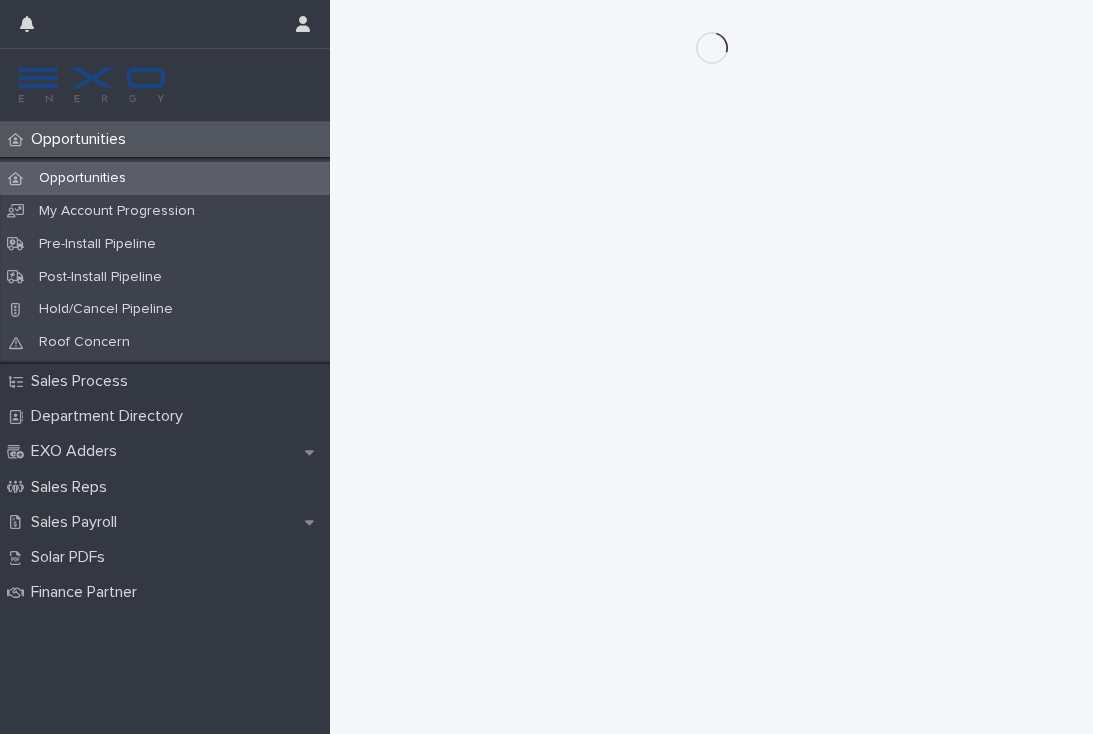 scroll, scrollTop: 0, scrollLeft: 0, axis: both 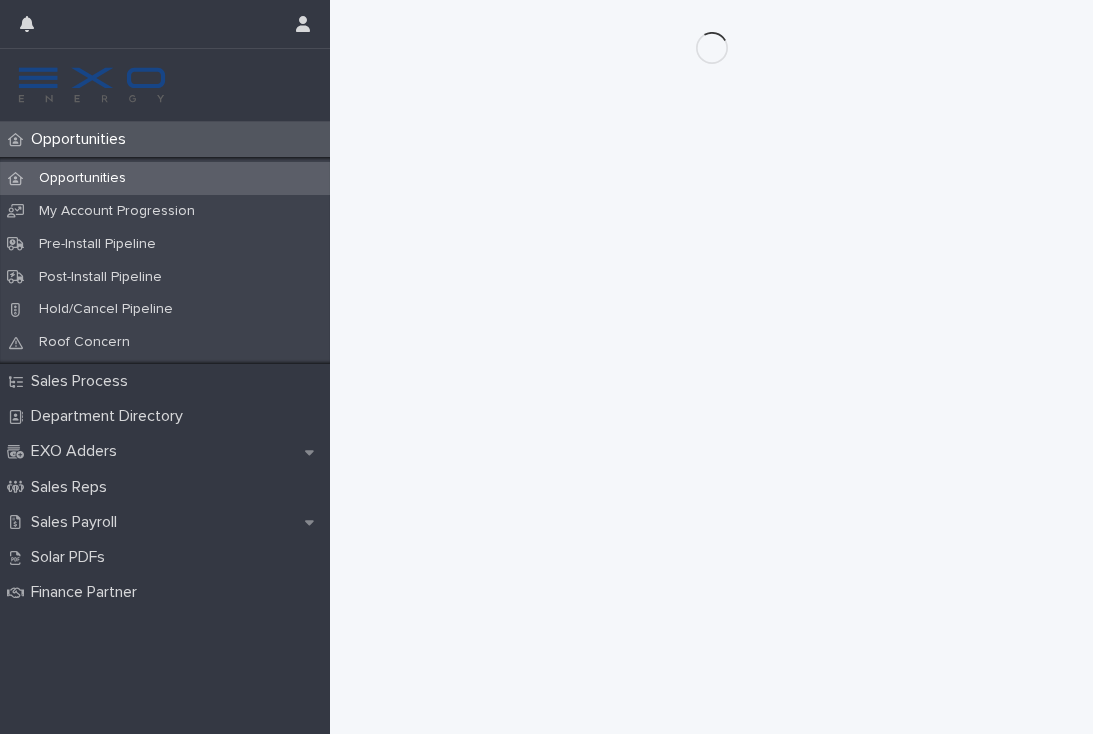 click on "Opportunities" at bounding box center (82, 139) 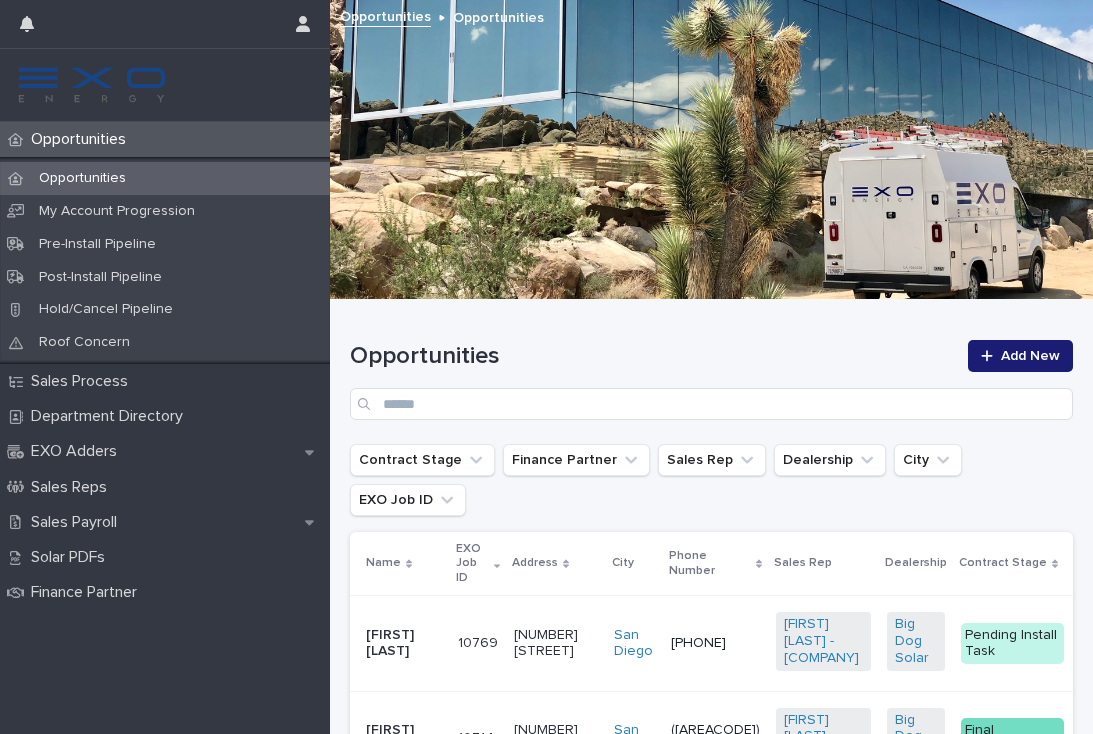 click on "[NUMBER] [STREET]" at bounding box center (556, 643) 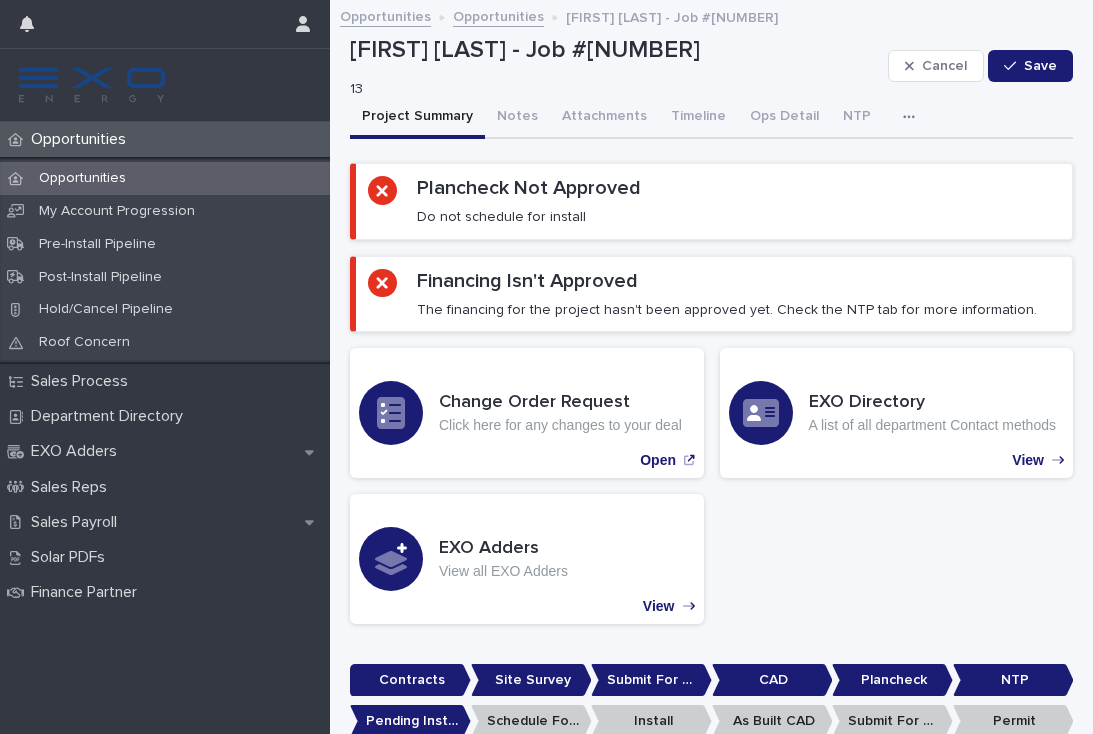 scroll, scrollTop: 0, scrollLeft: 0, axis: both 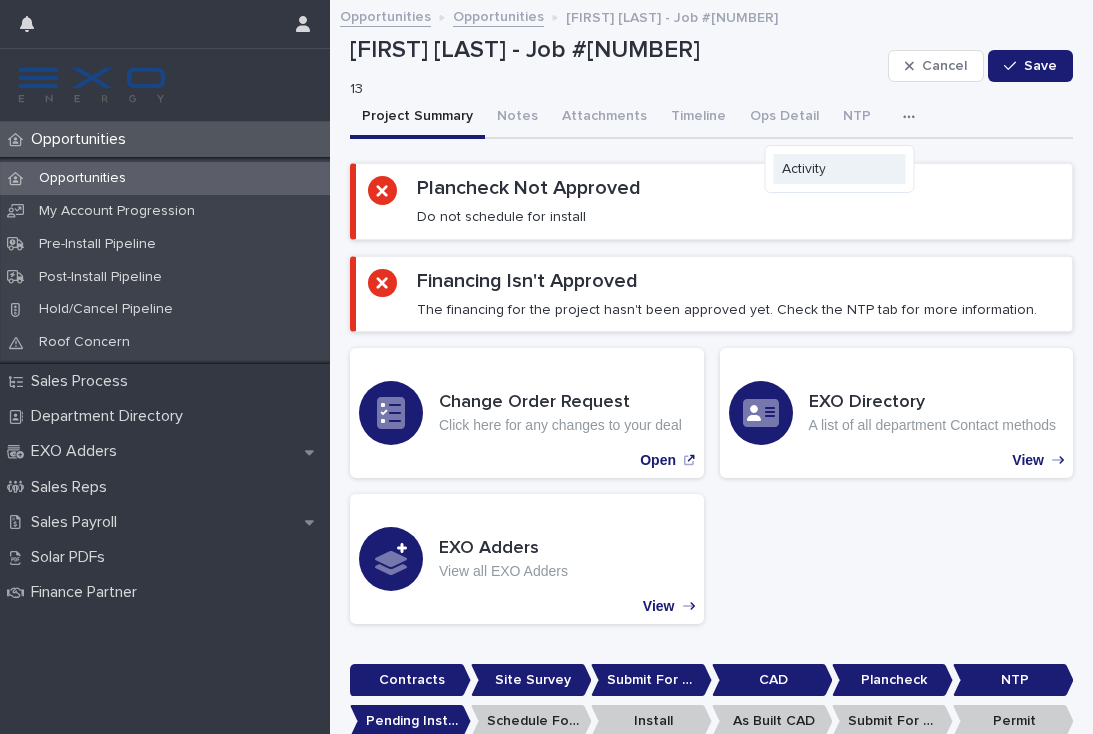 click on "Activity" at bounding box center [840, 169] 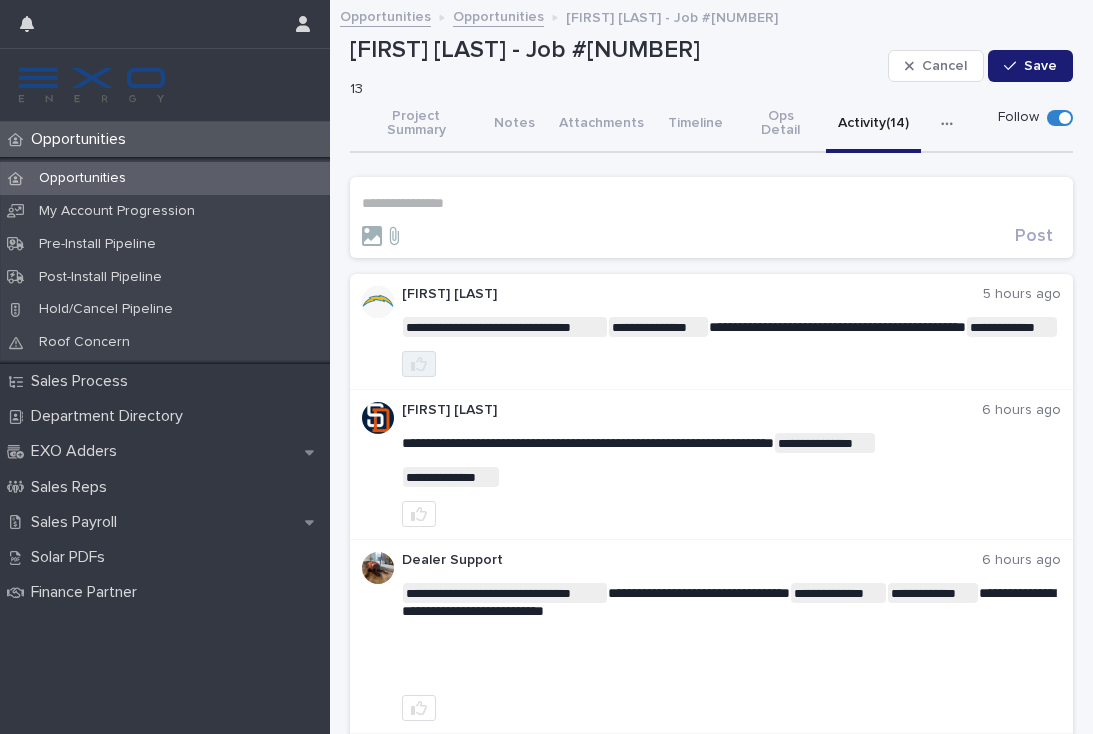 click 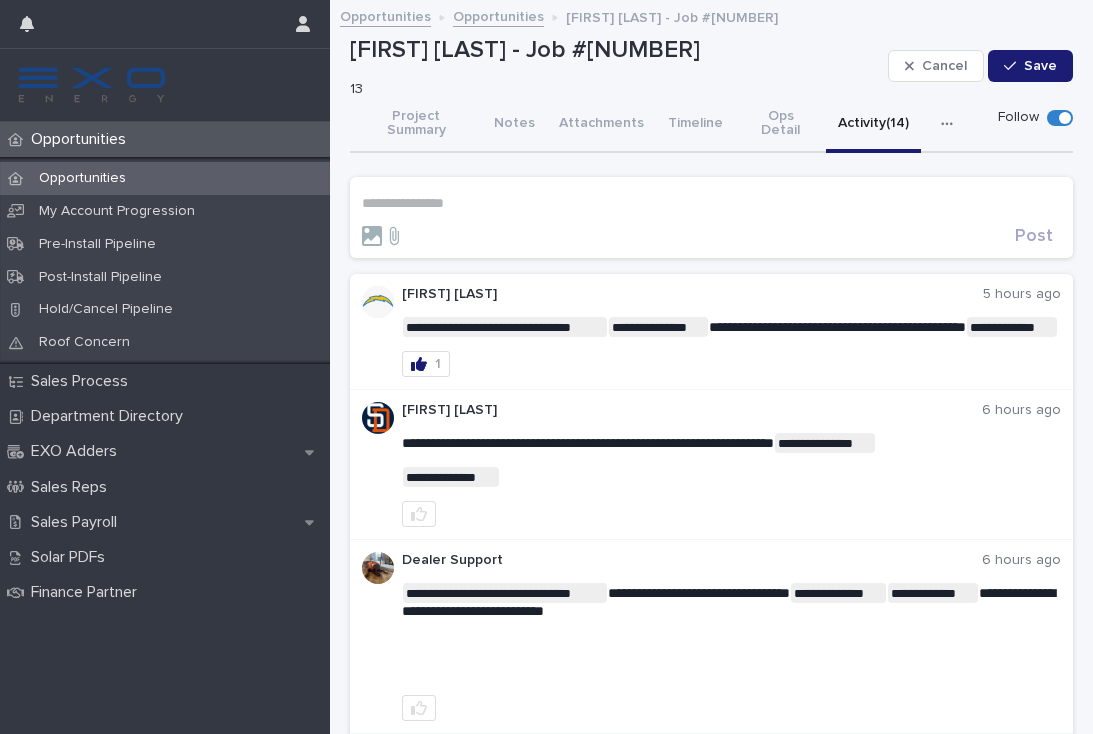 click on "**********" at bounding box center (711, 203) 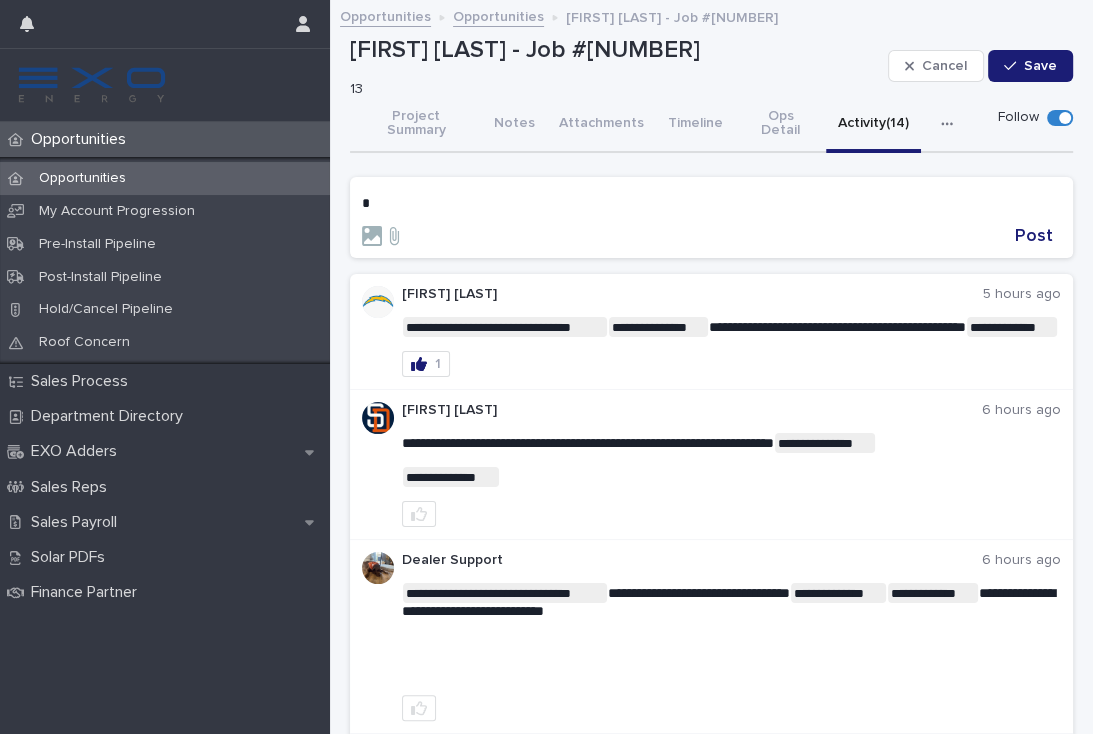type 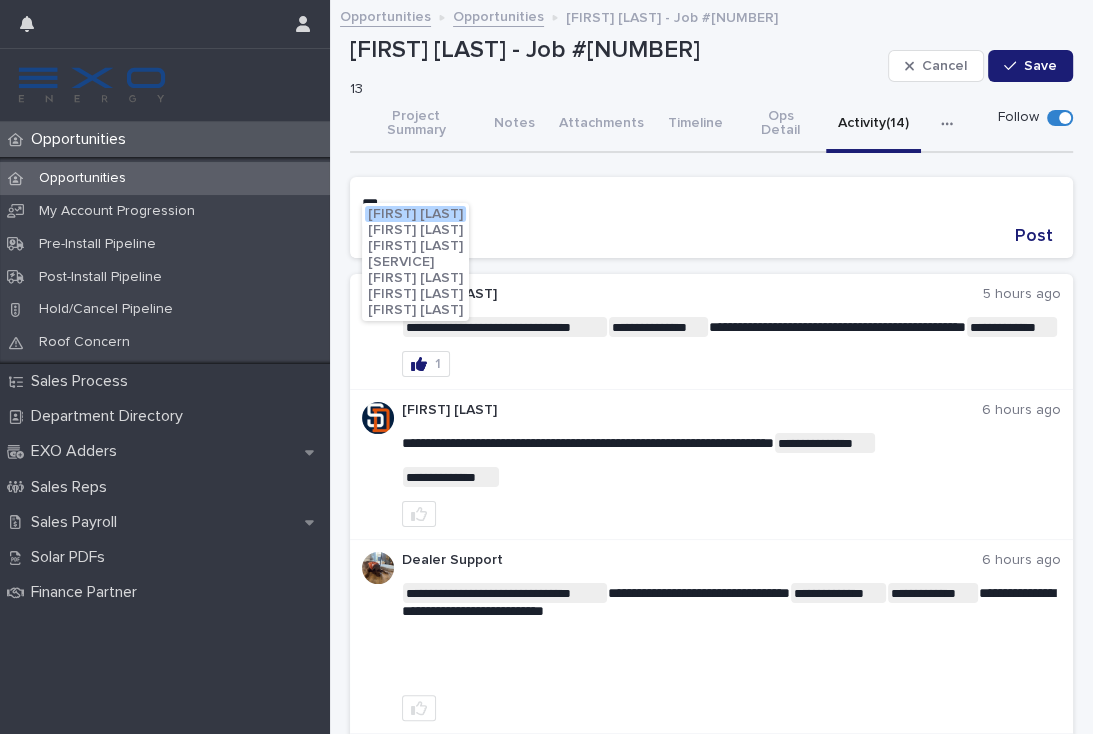 click on "[FIRST] [LAST]" at bounding box center [415, 214] 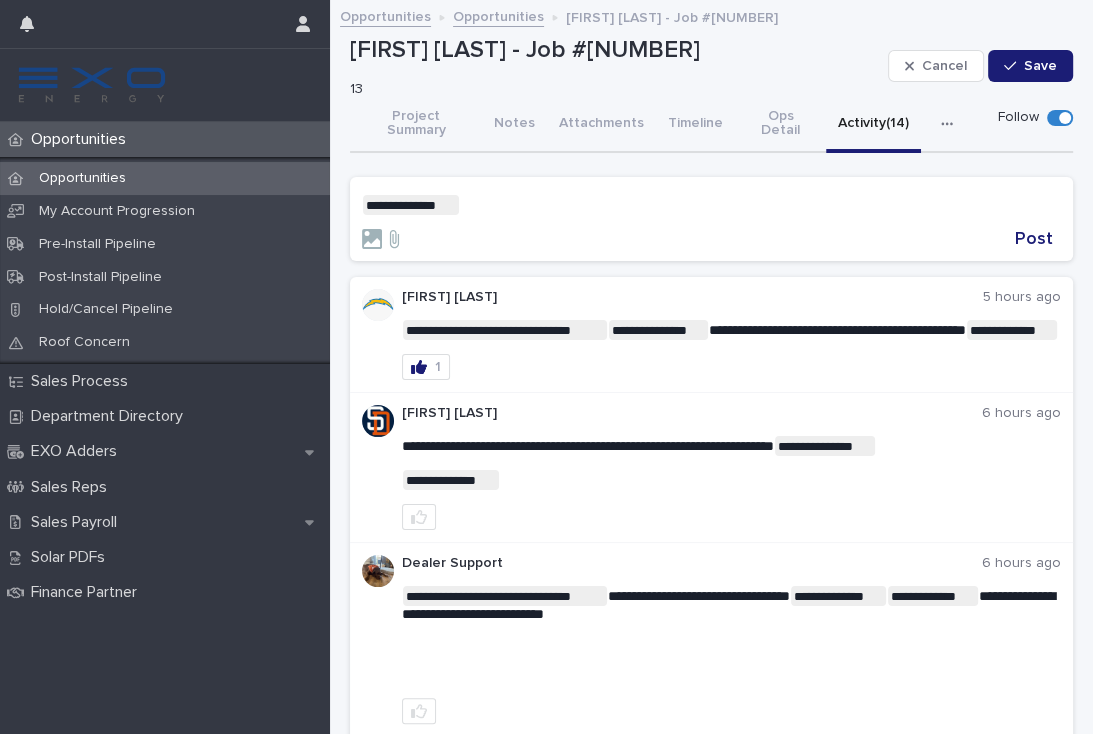 click on "**********" at bounding box center (711, 205) 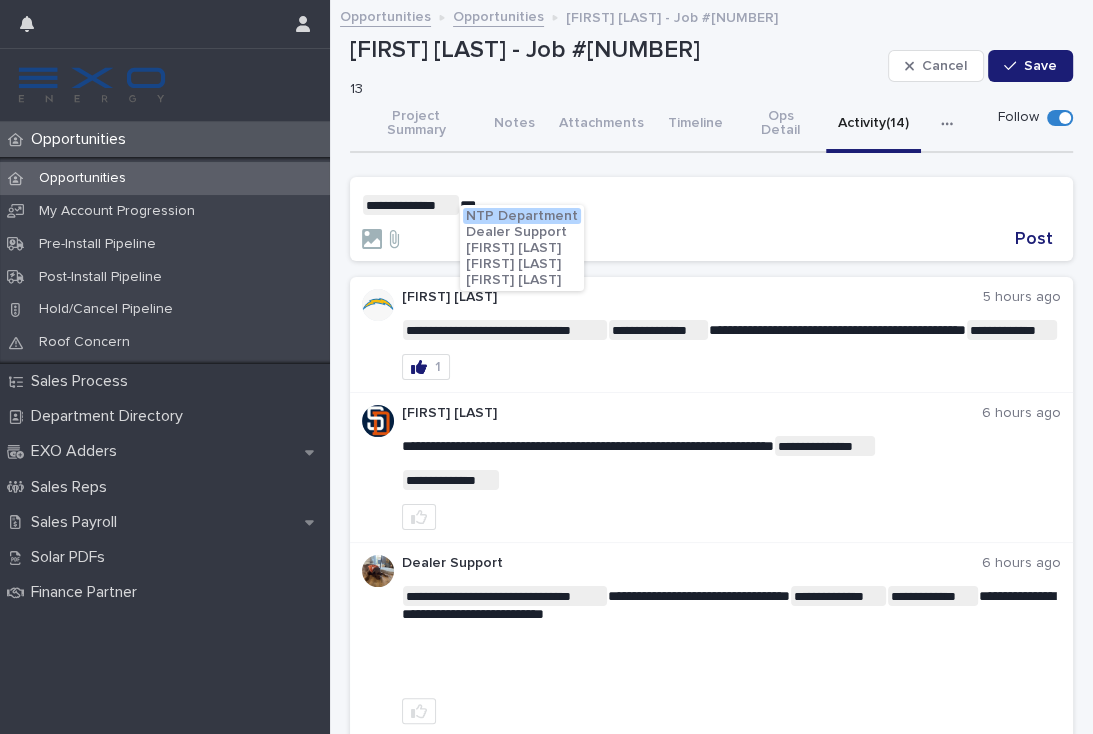click on "Dealer Support" at bounding box center [516, 232] 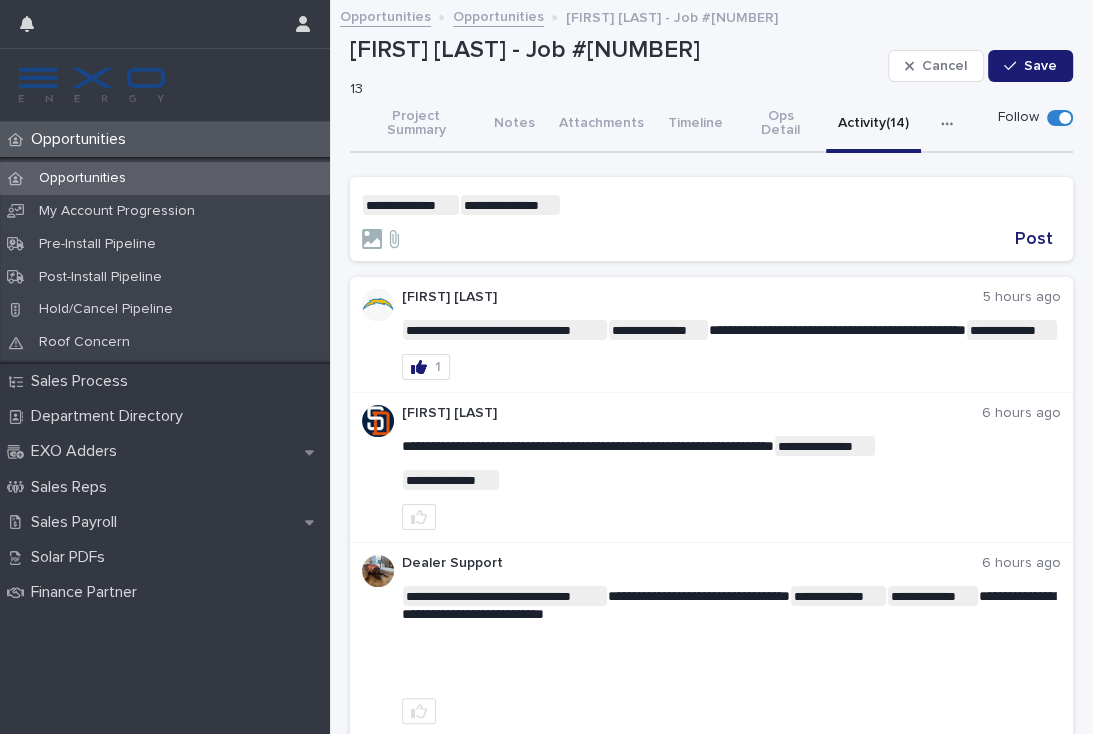 click on "**********" at bounding box center [711, 205] 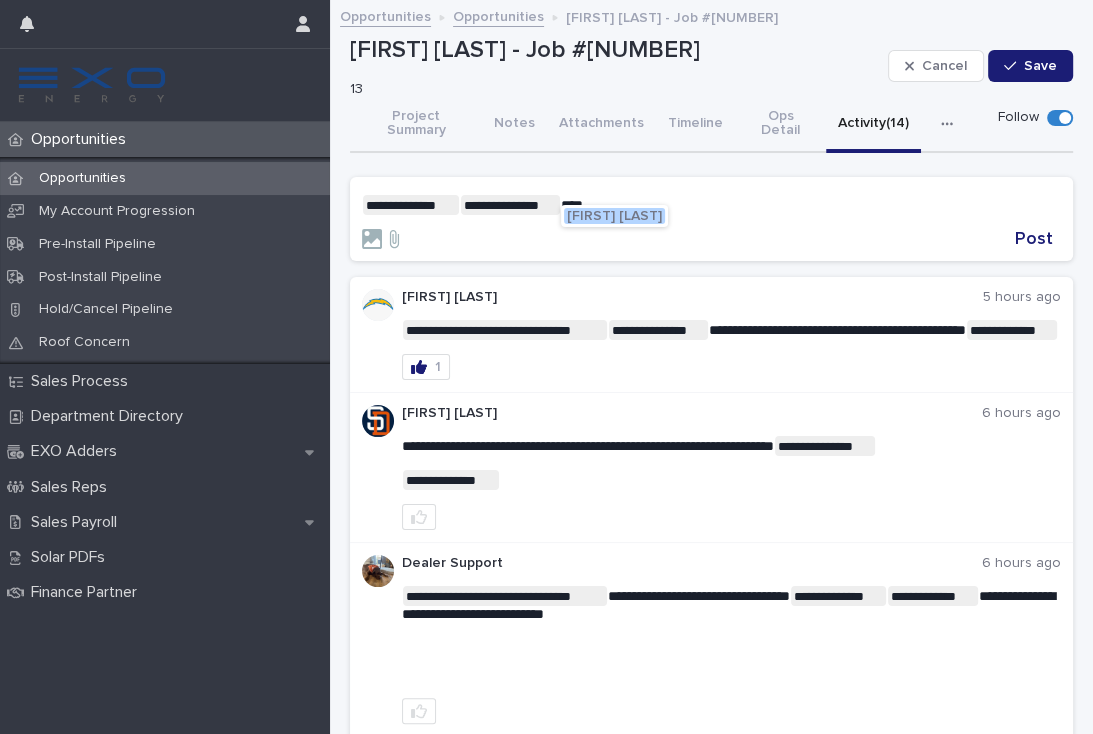 click on "[FIRST] [LAST]" at bounding box center (614, 216) 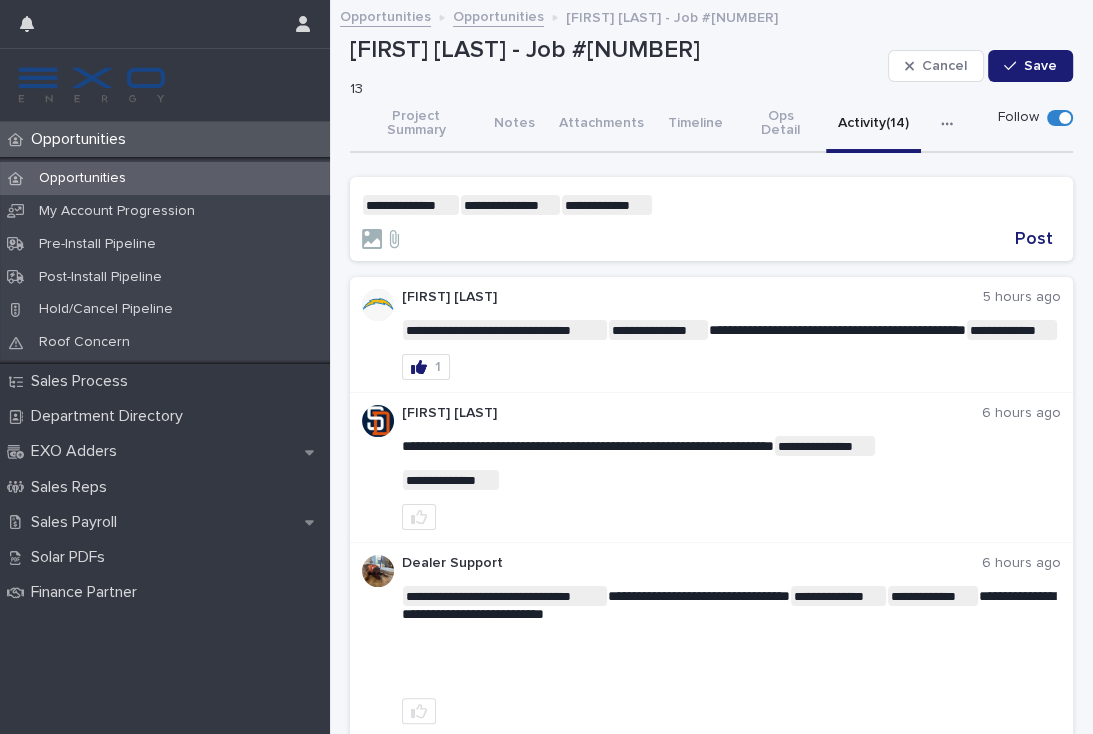 click on "**********" at bounding box center (711, 205) 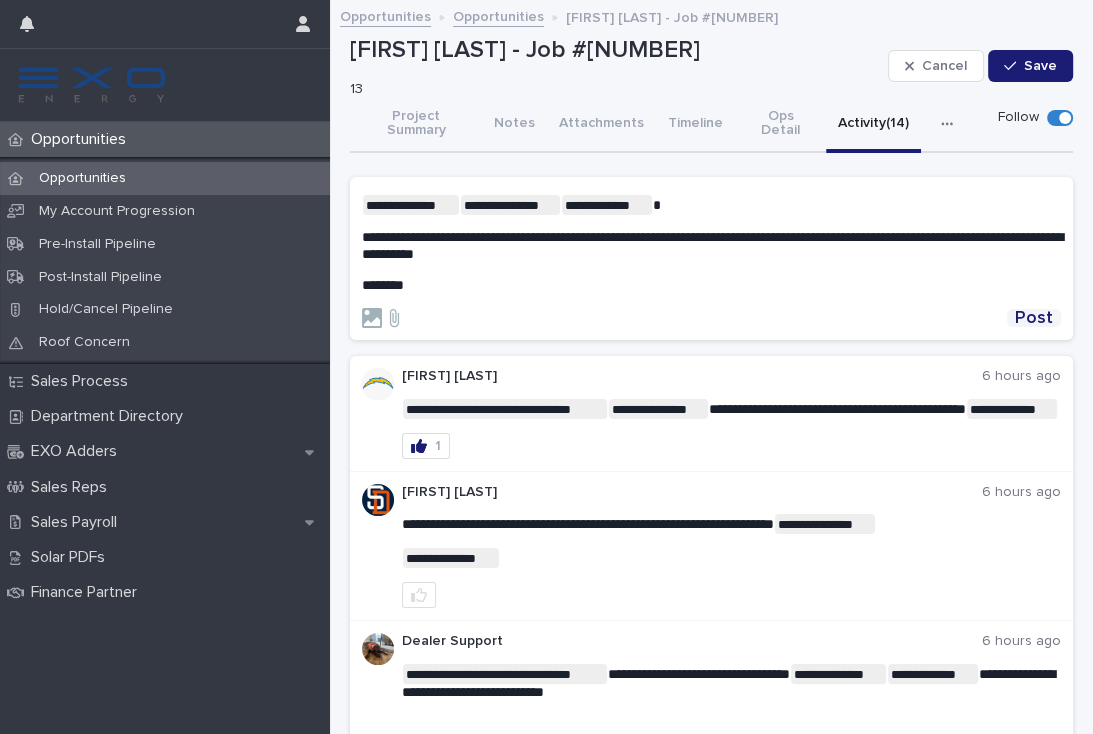 click on "Post" at bounding box center (1034, 318) 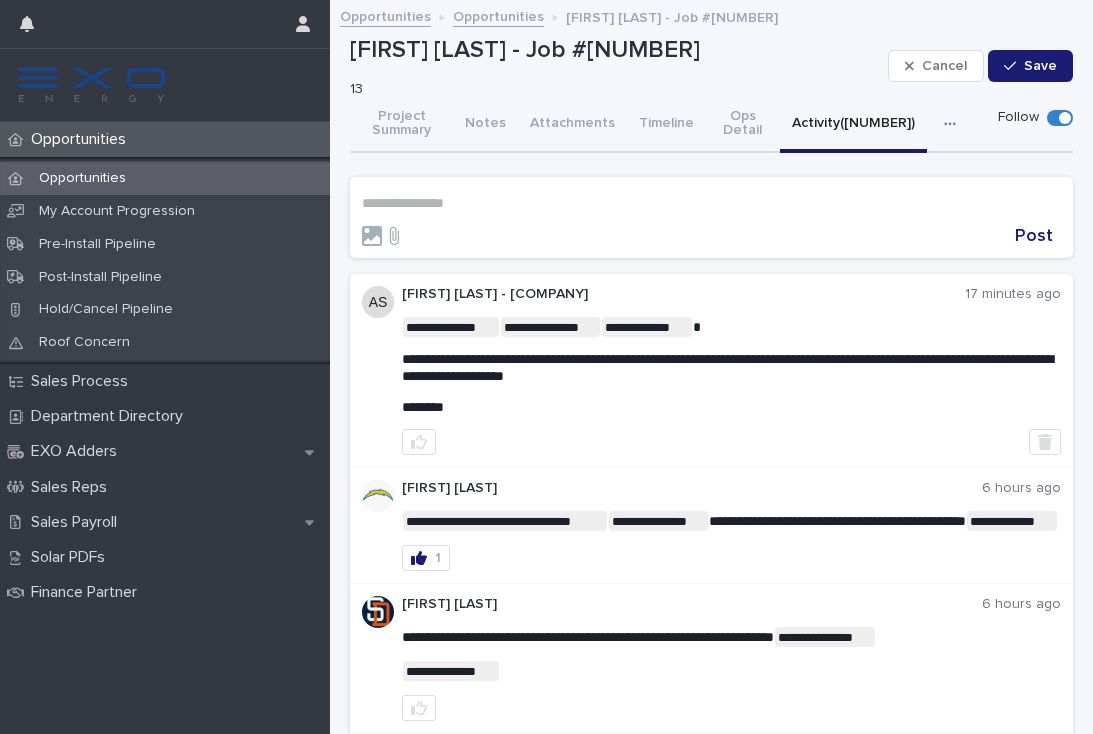 click on "Opportunities" at bounding box center [82, 139] 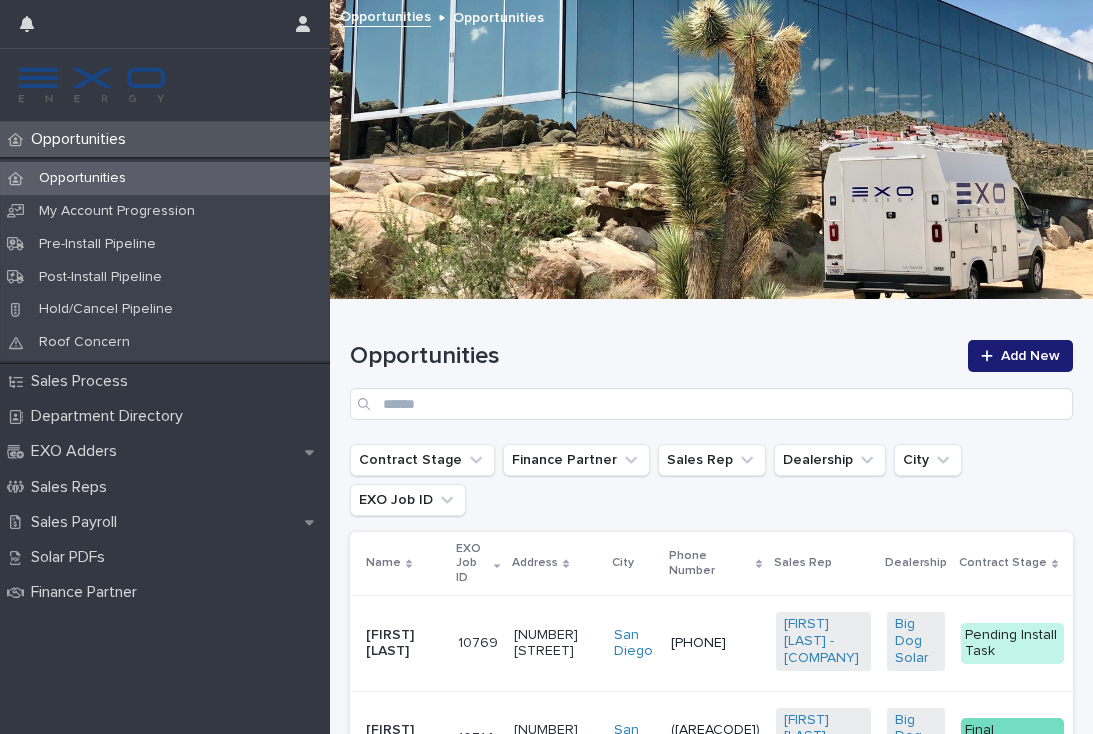 scroll, scrollTop: 0, scrollLeft: 0, axis: both 